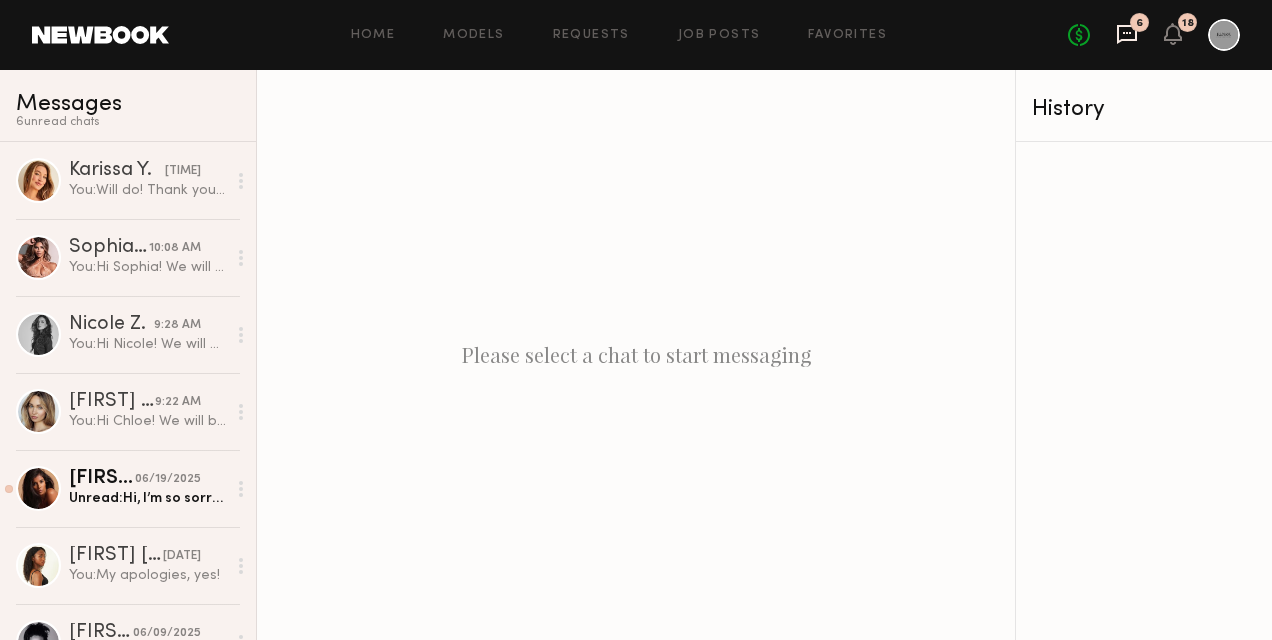 scroll, scrollTop: 0, scrollLeft: 0, axis: both 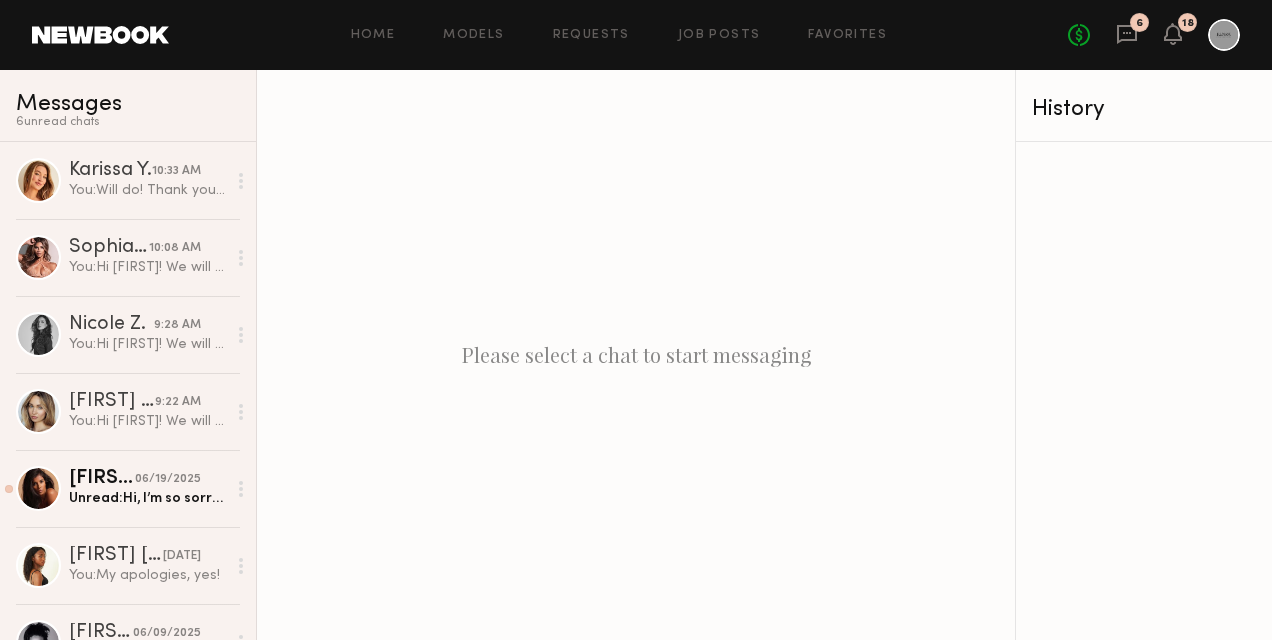 click on "Home Models Requests Job Posts Favorites Sign Out No fees up to $5,000 6 18" 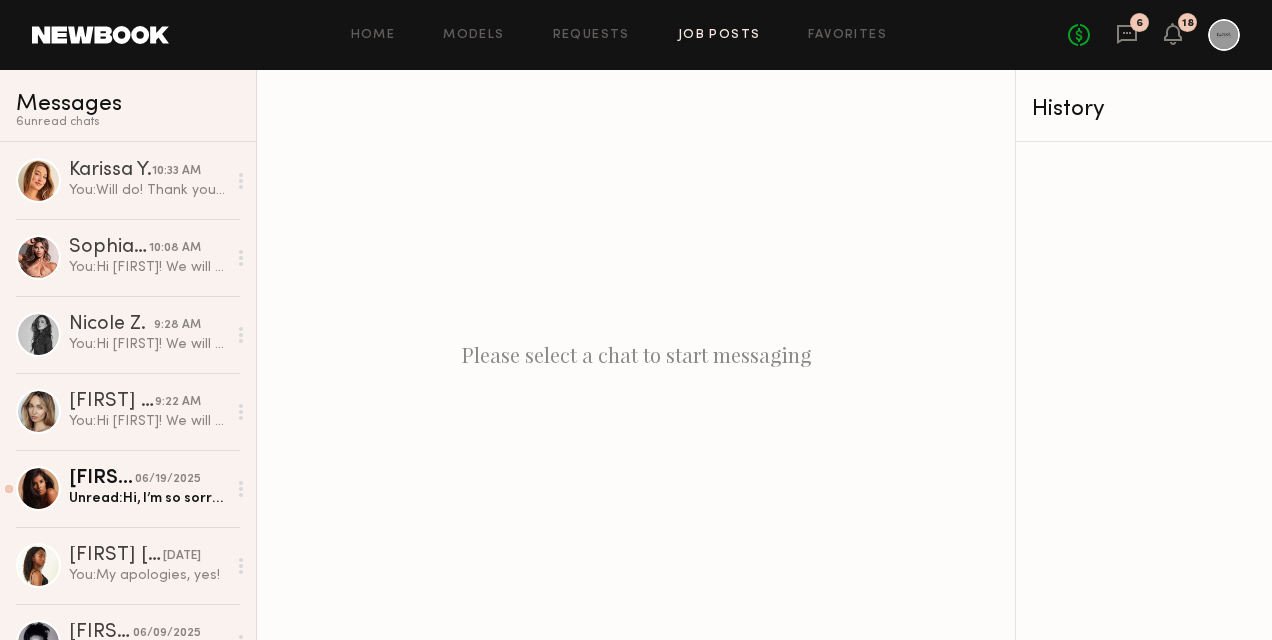 click on "Job Posts" 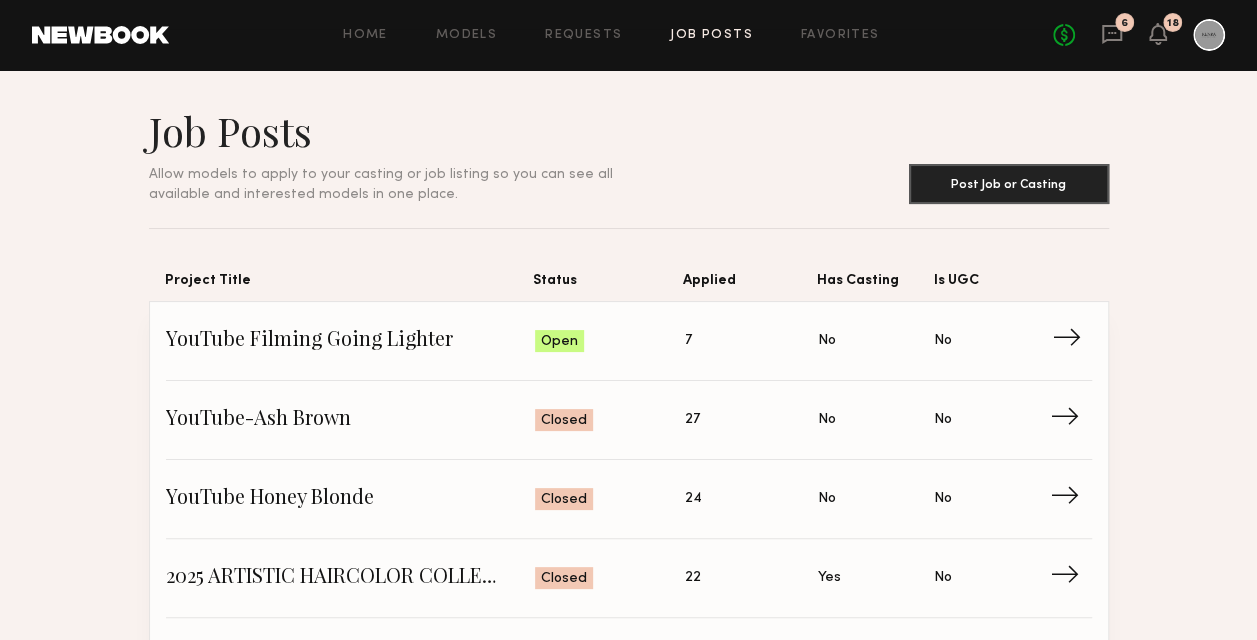 click on "YouTube Filming Going Lighter" 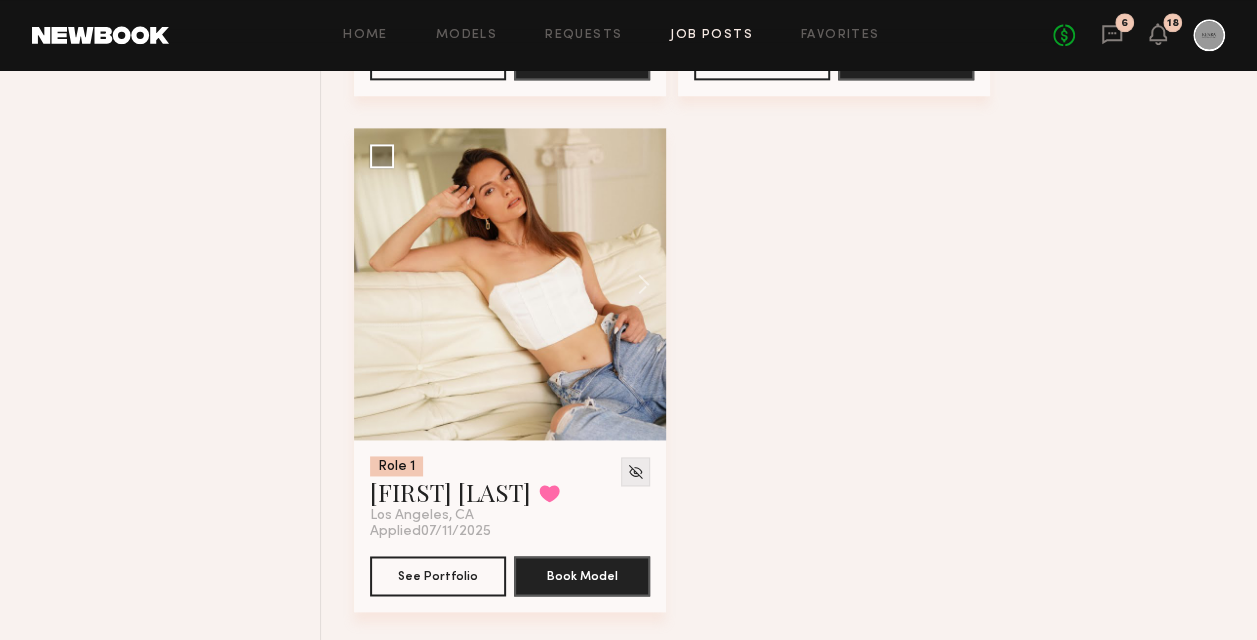 scroll, scrollTop: 1270, scrollLeft: 0, axis: vertical 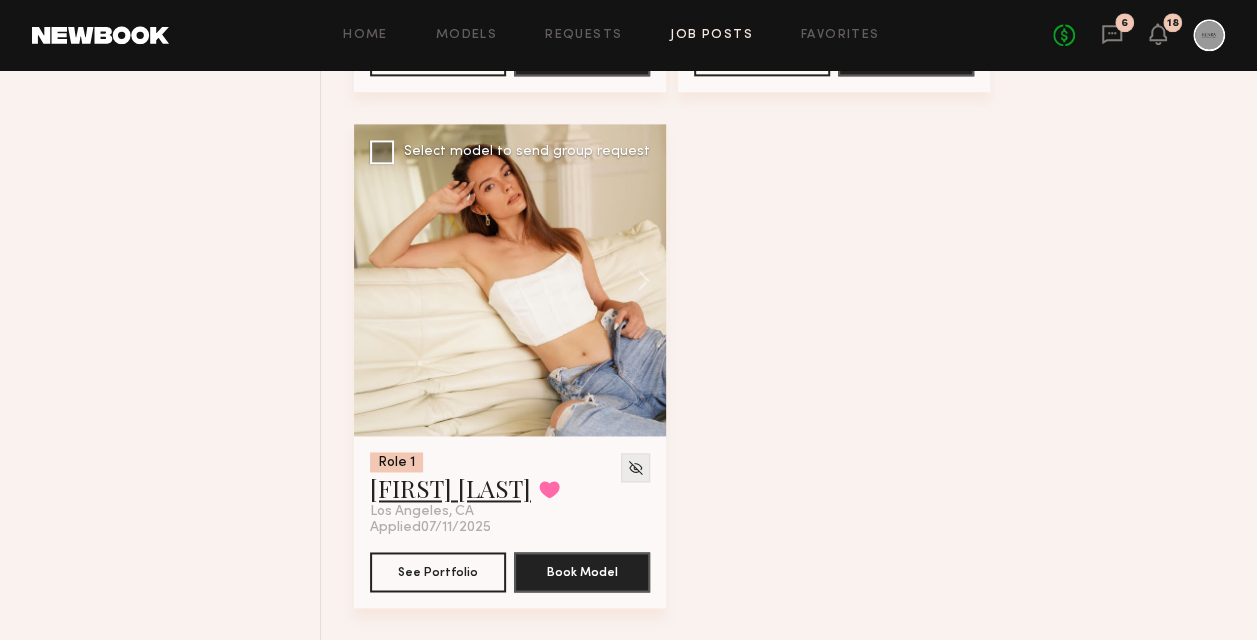 click on "[FIRST] [LAST]" 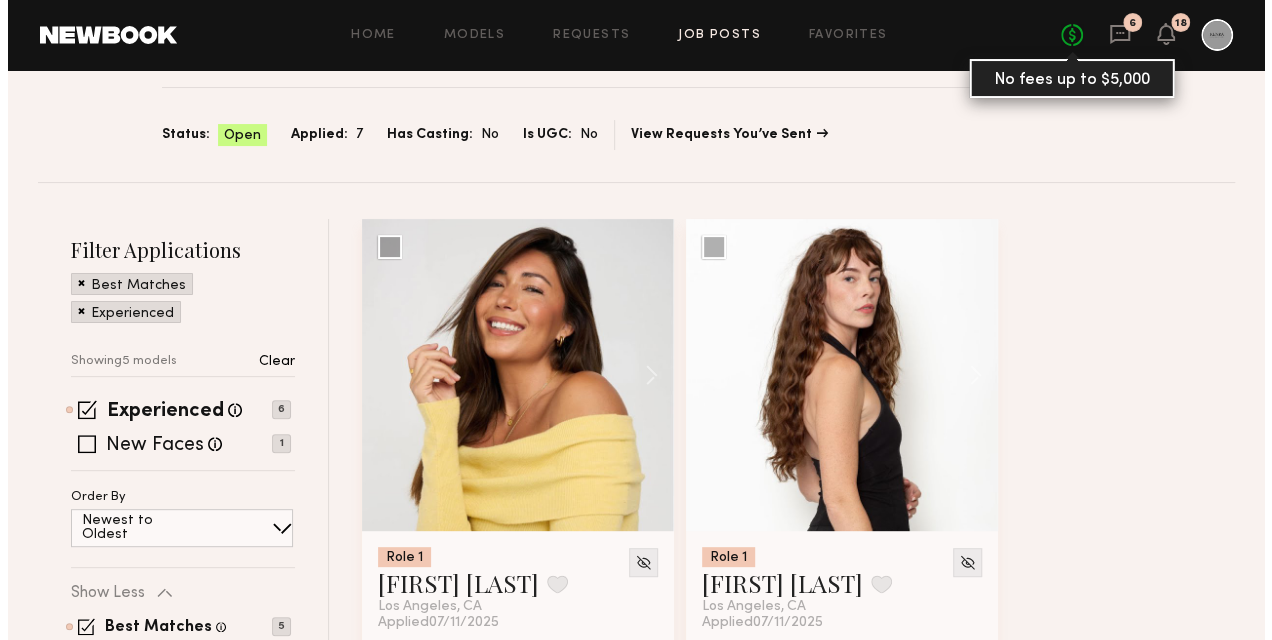 scroll, scrollTop: 0, scrollLeft: 0, axis: both 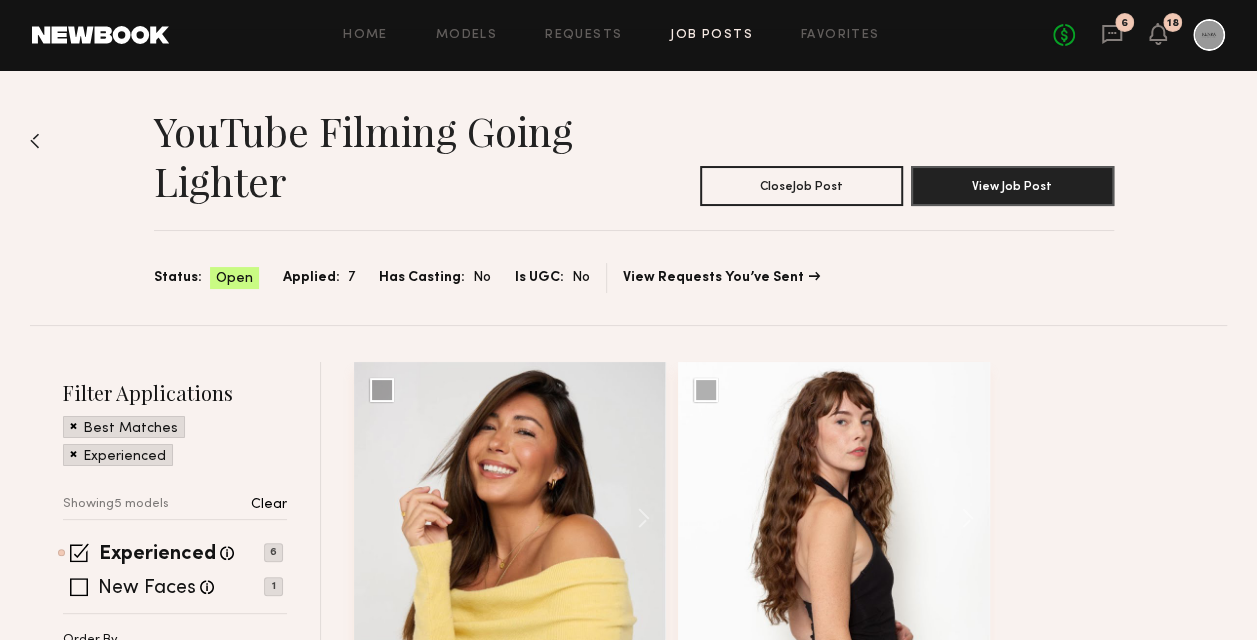 click on "No fees up to $5,000 6 18" 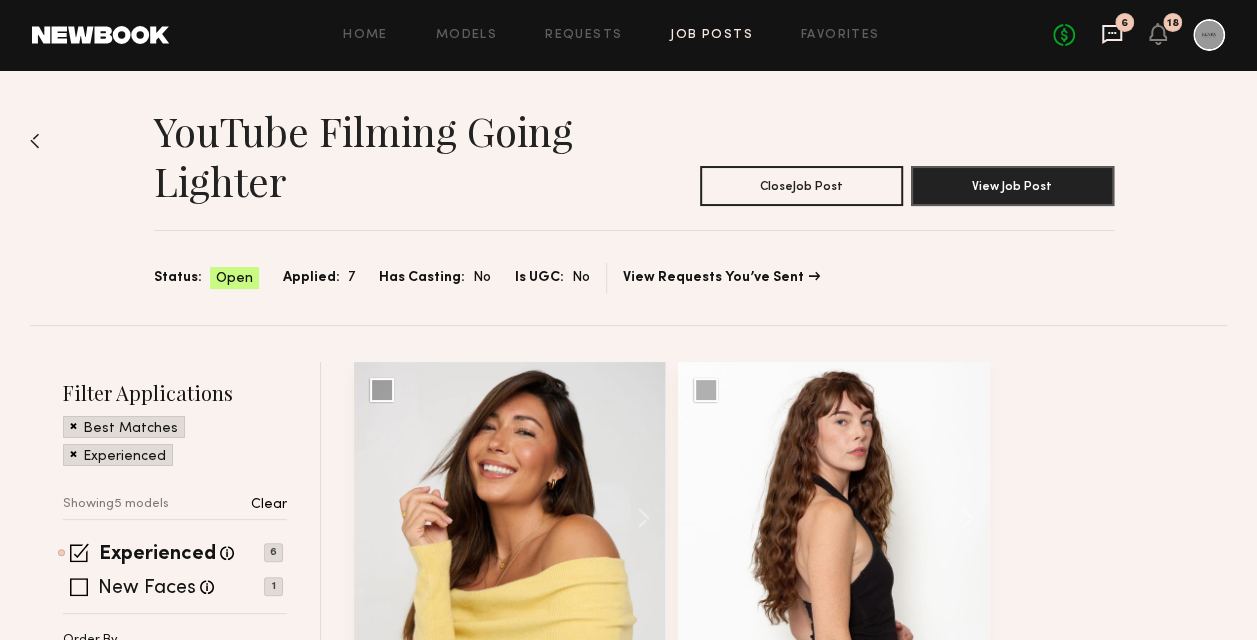 click 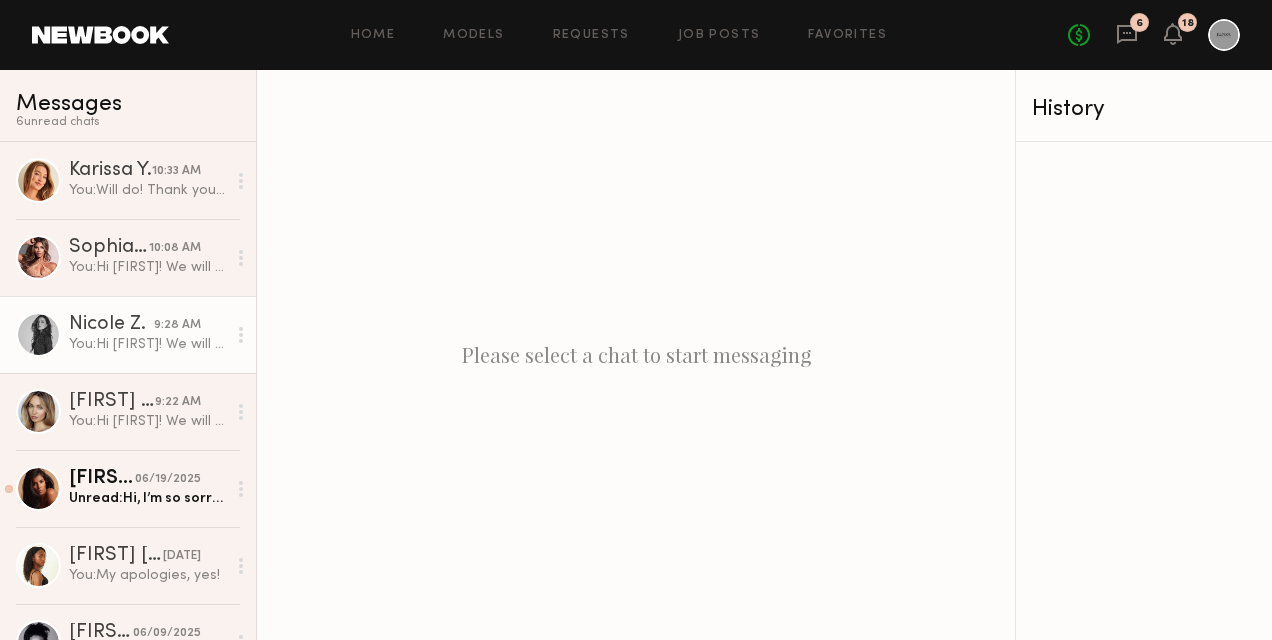 click on "You:  Hi Nicole!
We will be filming a hair color education video with our Artistic Director of color Eric Vaughn and our team would love to work with you. The goal would be to add natural dimensional color and install semi-permanent hair extensions.
Are you open to that?
Also, the date would be next Thursday 8-6pm, are you available? Pay would be $1,000 for the day." 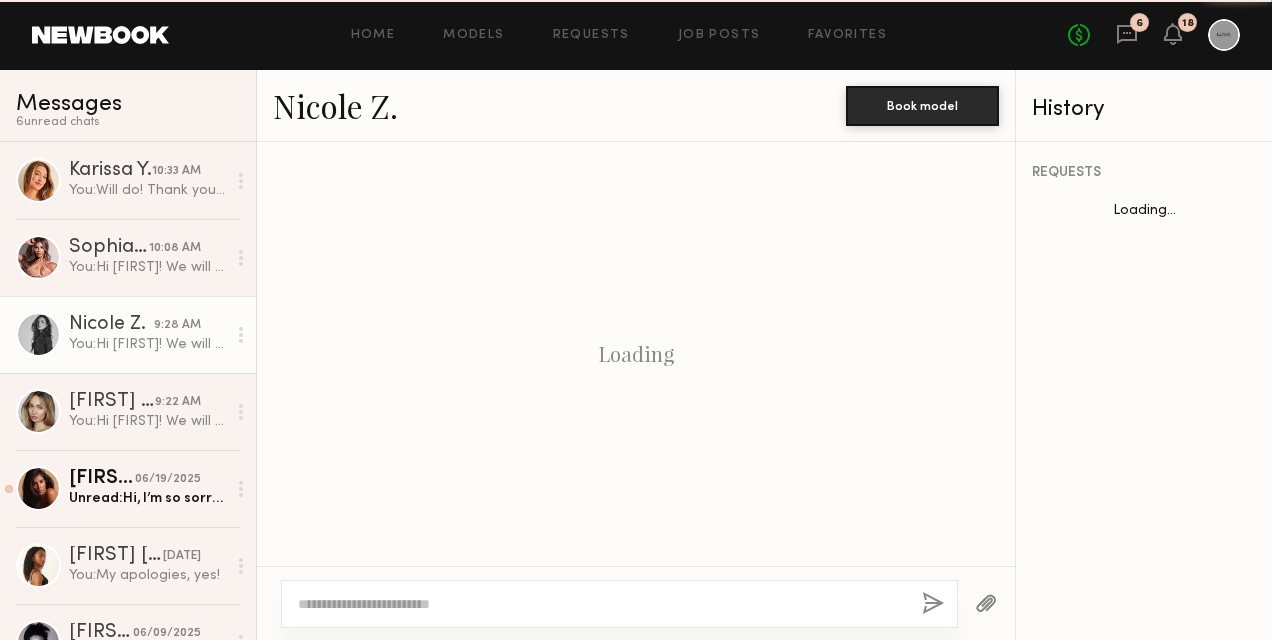 scroll, scrollTop: 2826, scrollLeft: 0, axis: vertical 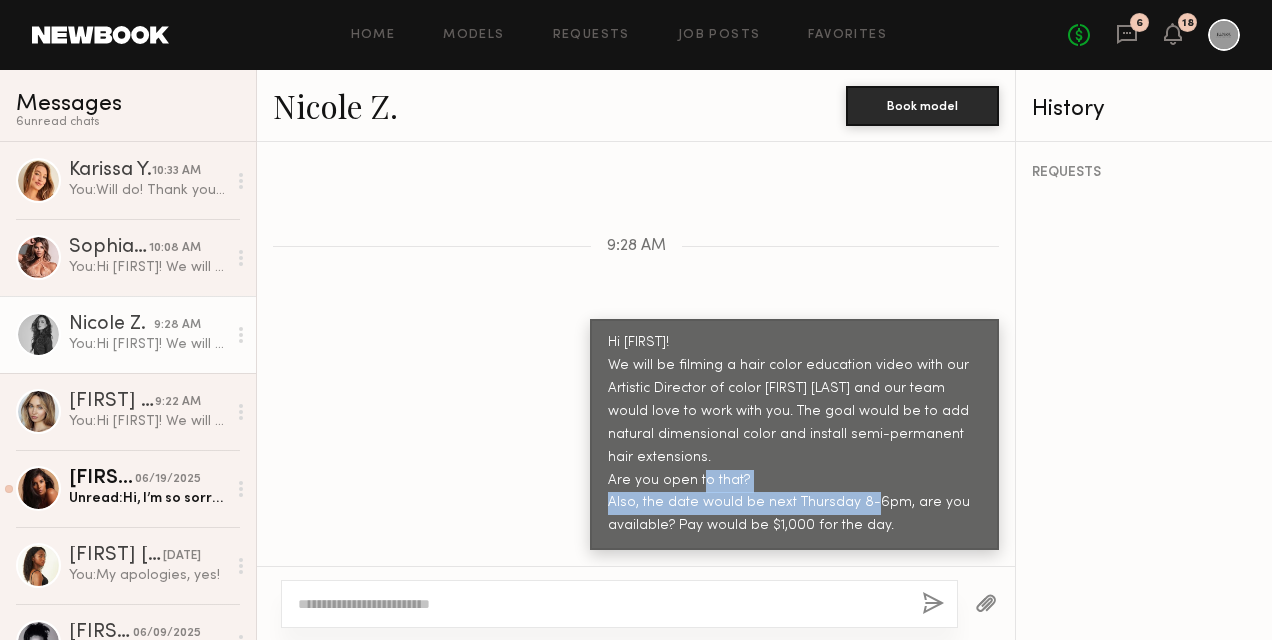 drag, startPoint x: 883, startPoint y: 515, endPoint x: 712, endPoint y: 489, distance: 172.96532 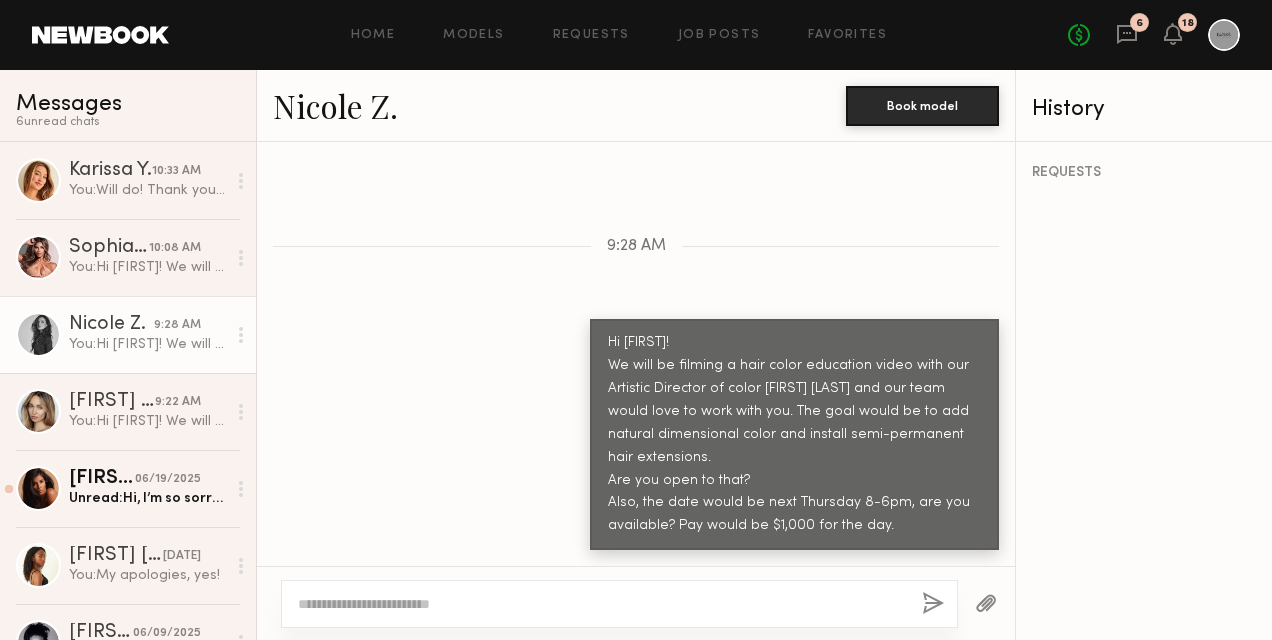 drag, startPoint x: 712, startPoint y: 489, endPoint x: 838, endPoint y: 523, distance: 130.5067 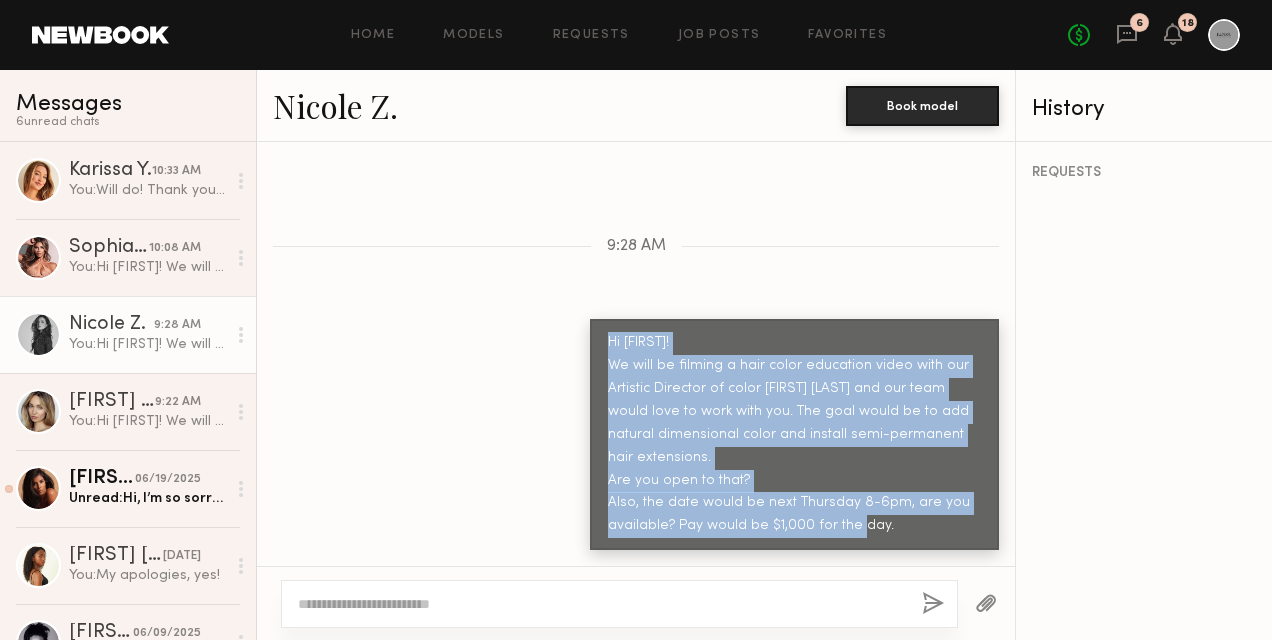 drag, startPoint x: 880, startPoint y: 524, endPoint x: 594, endPoint y: 334, distance: 343.35986 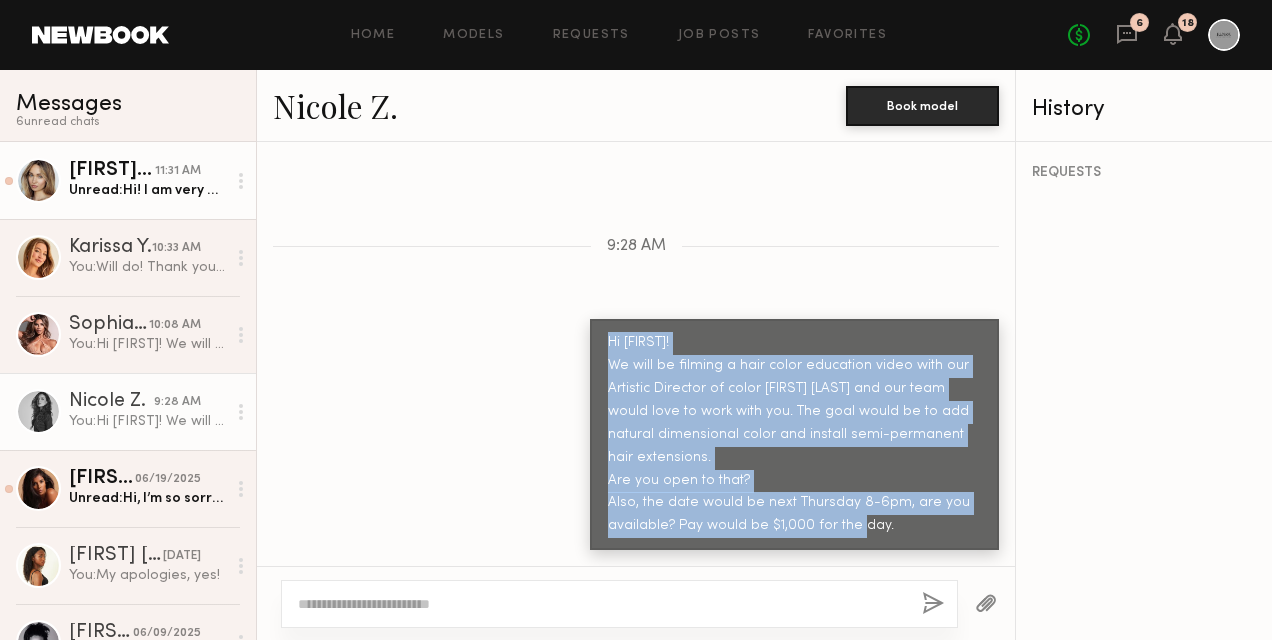 click on "[FIRST] [LAST]" 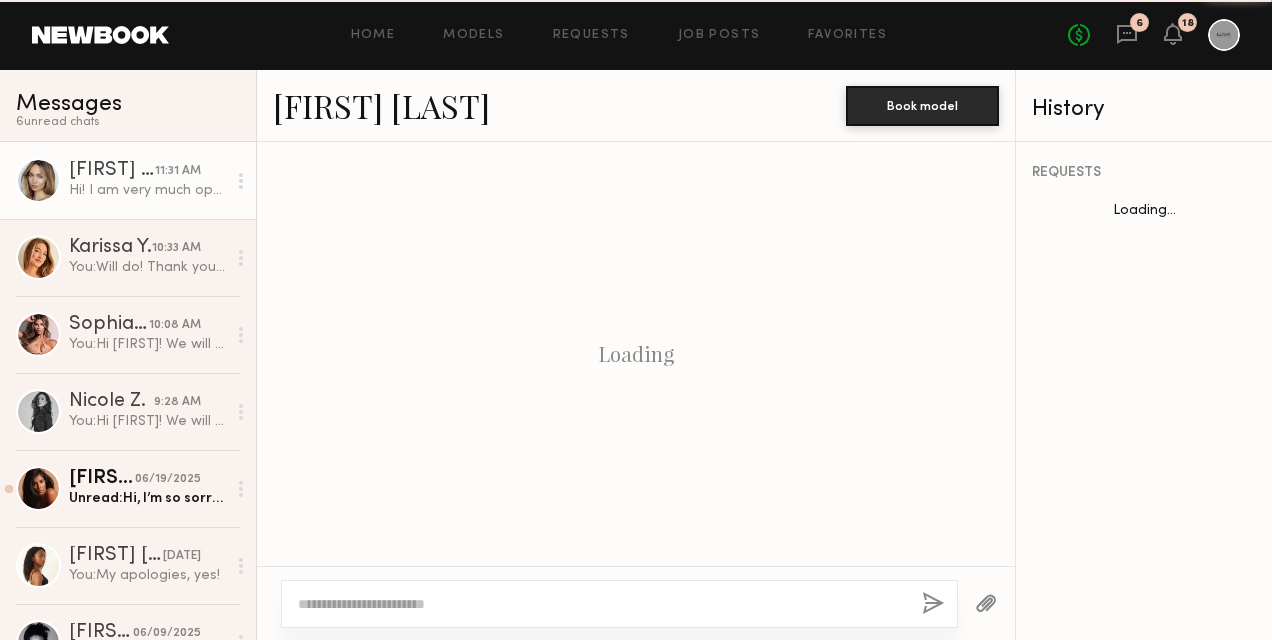 scroll, scrollTop: 2016, scrollLeft: 0, axis: vertical 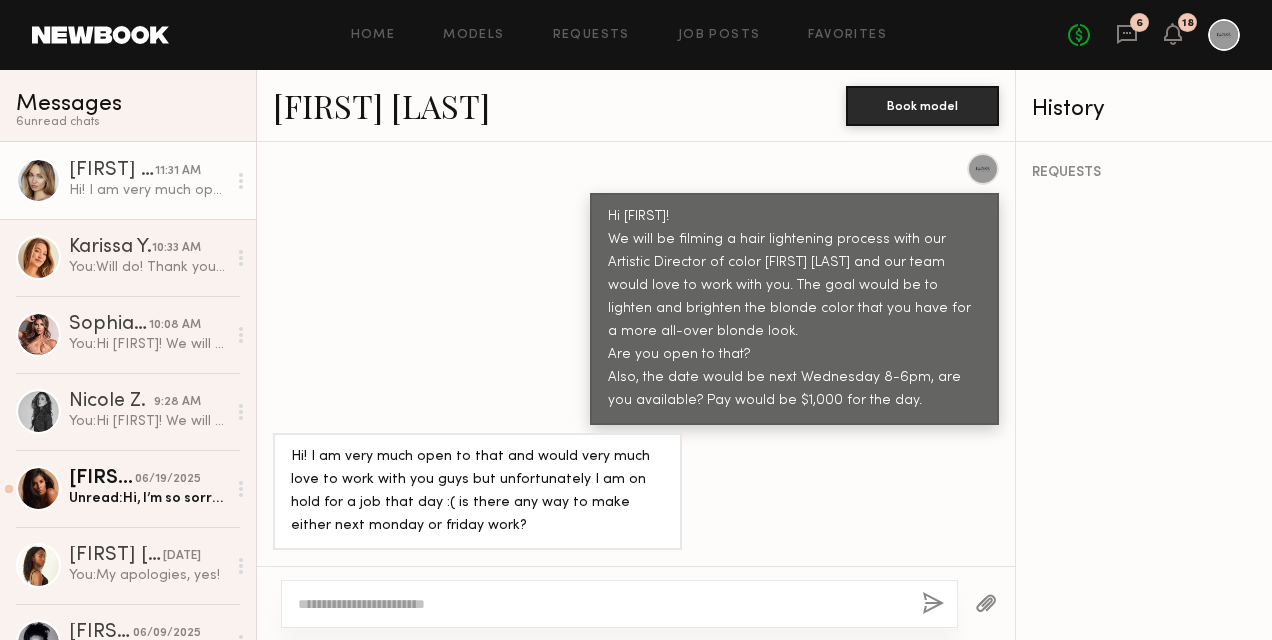 click on "Hi! I am very much open to that and would very much love to work with you guys but unfortunately I am on hold for a job that day :( is there any way to make either next monday or friday work?" 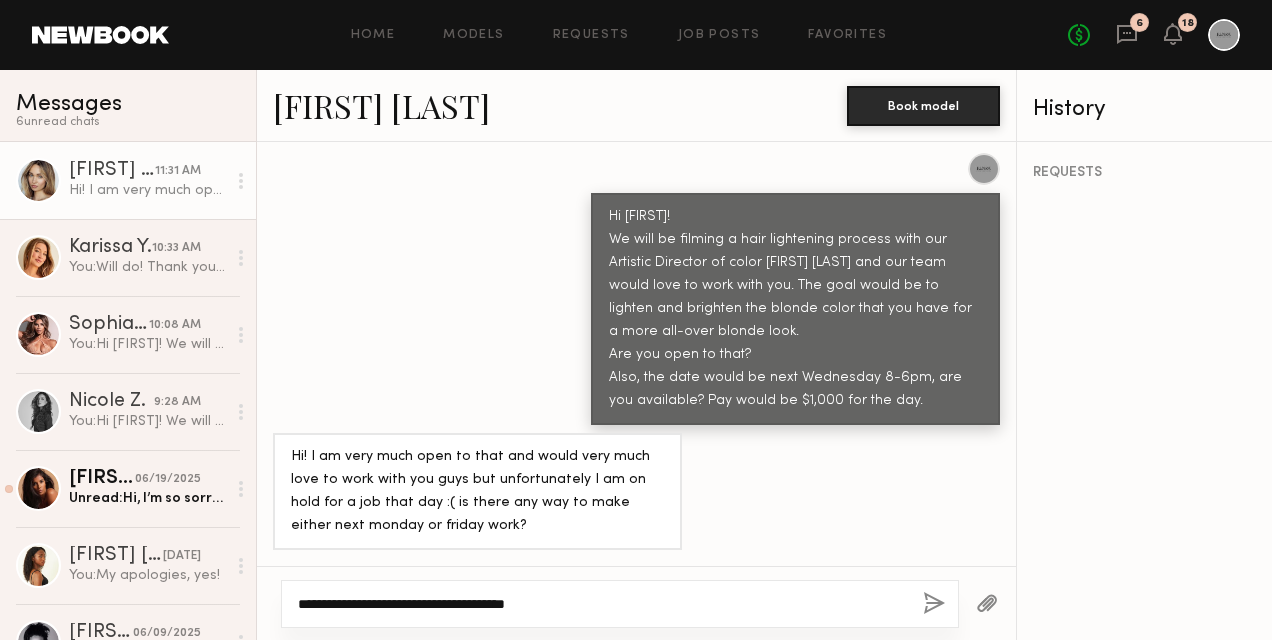 click on "**********" 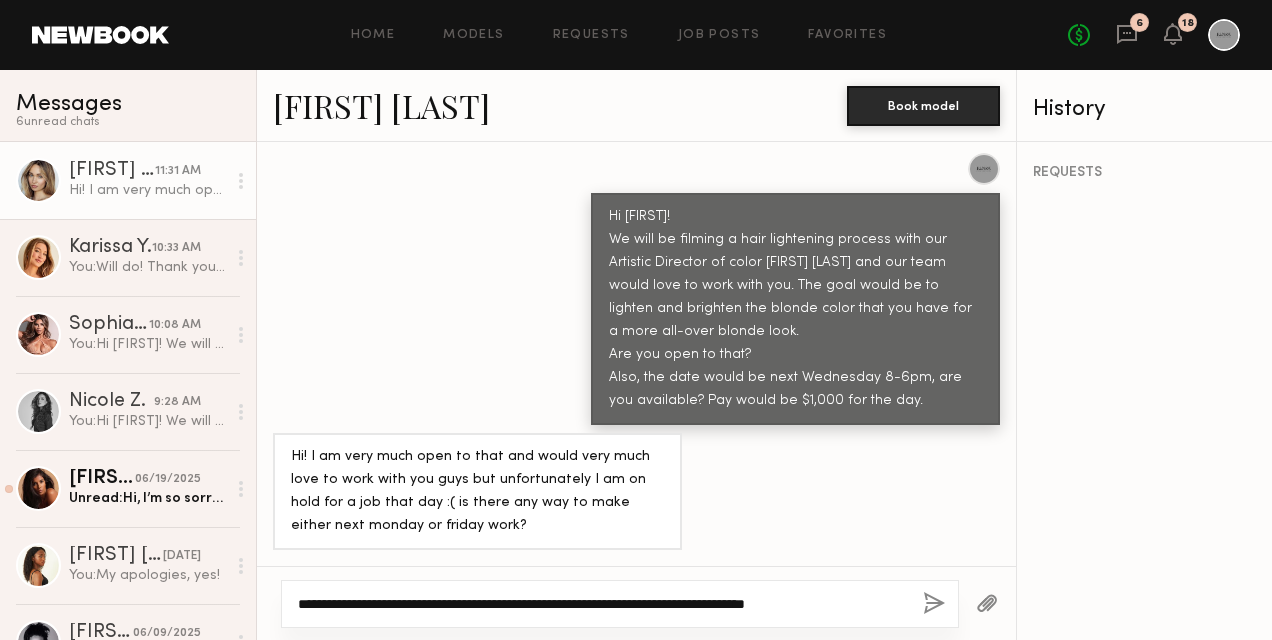type on "**********" 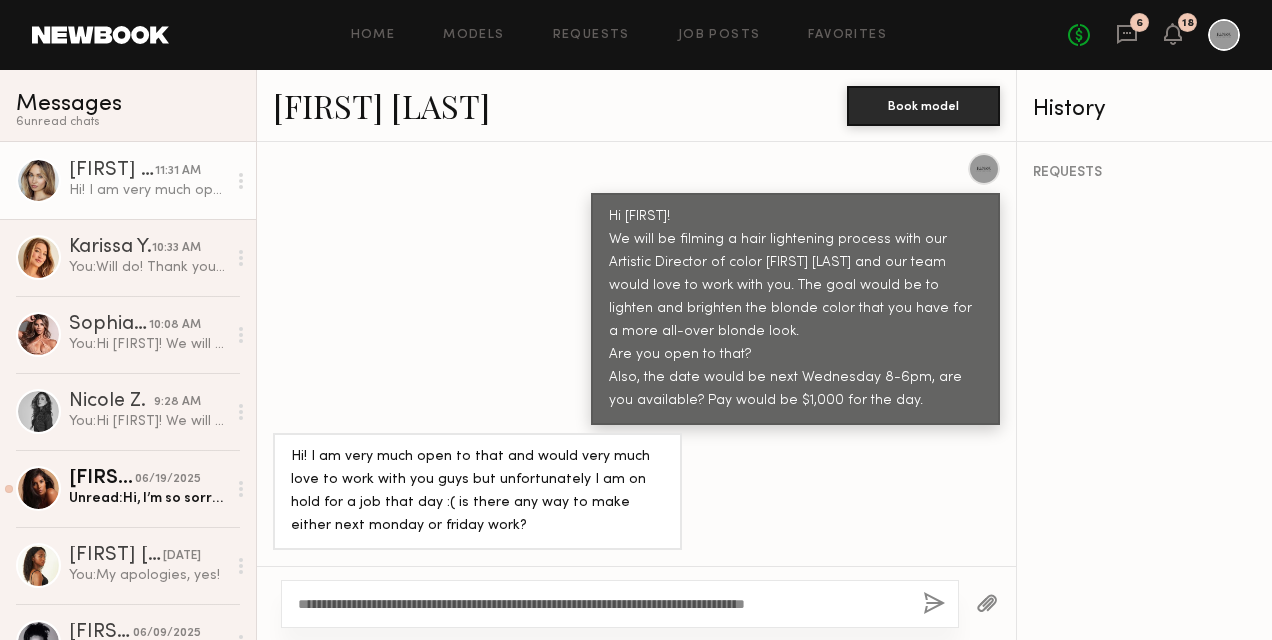 click 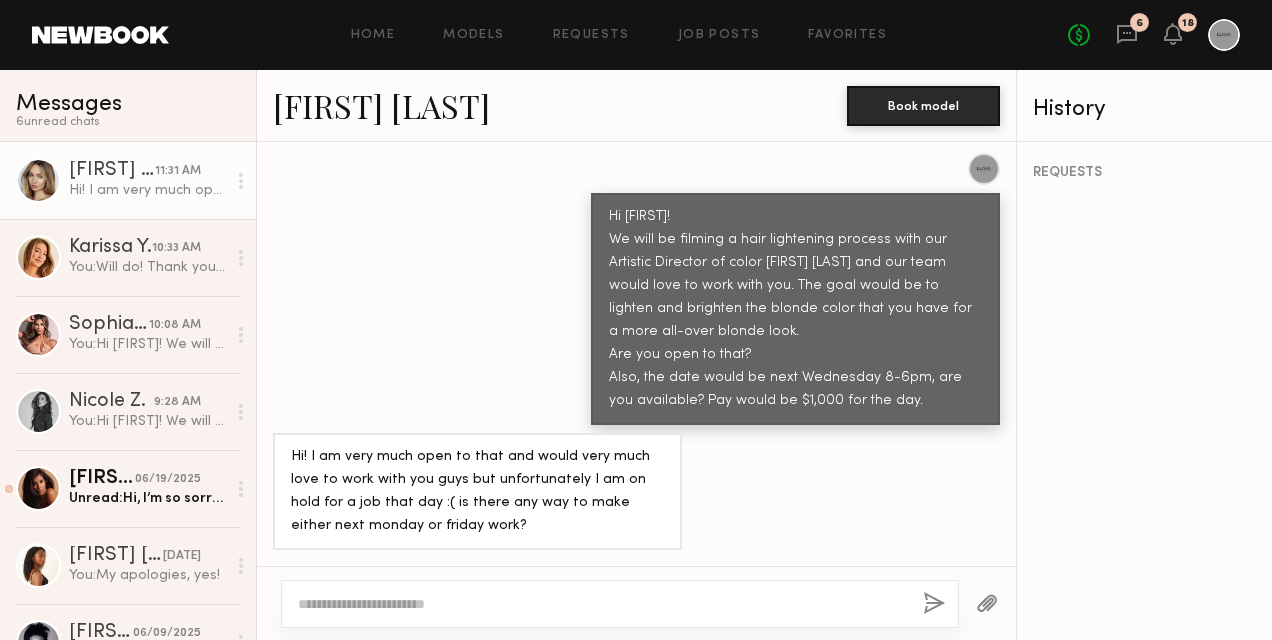 scroll, scrollTop: 2290, scrollLeft: 0, axis: vertical 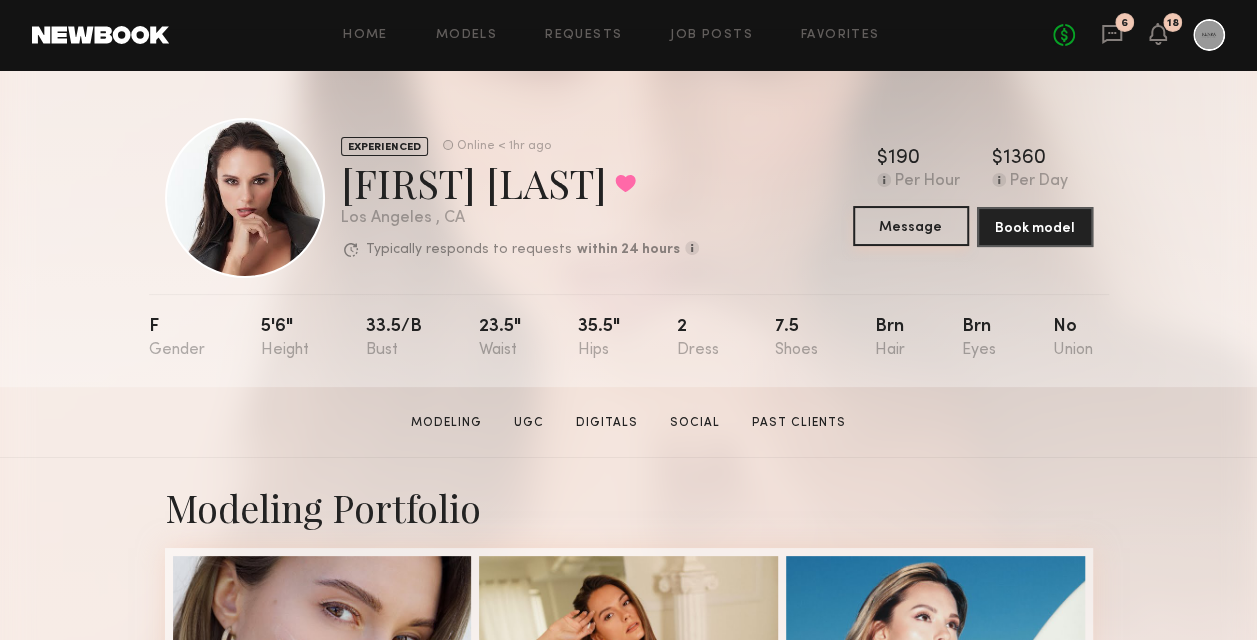 click on "Message" 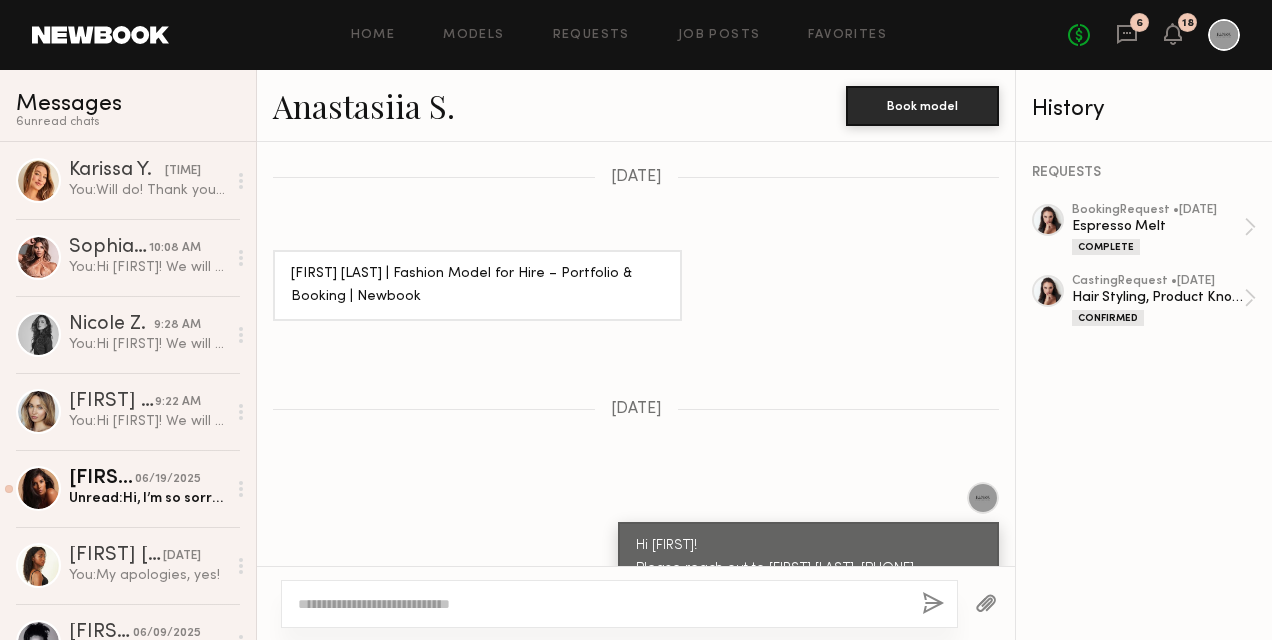 scroll, scrollTop: 3627, scrollLeft: 0, axis: vertical 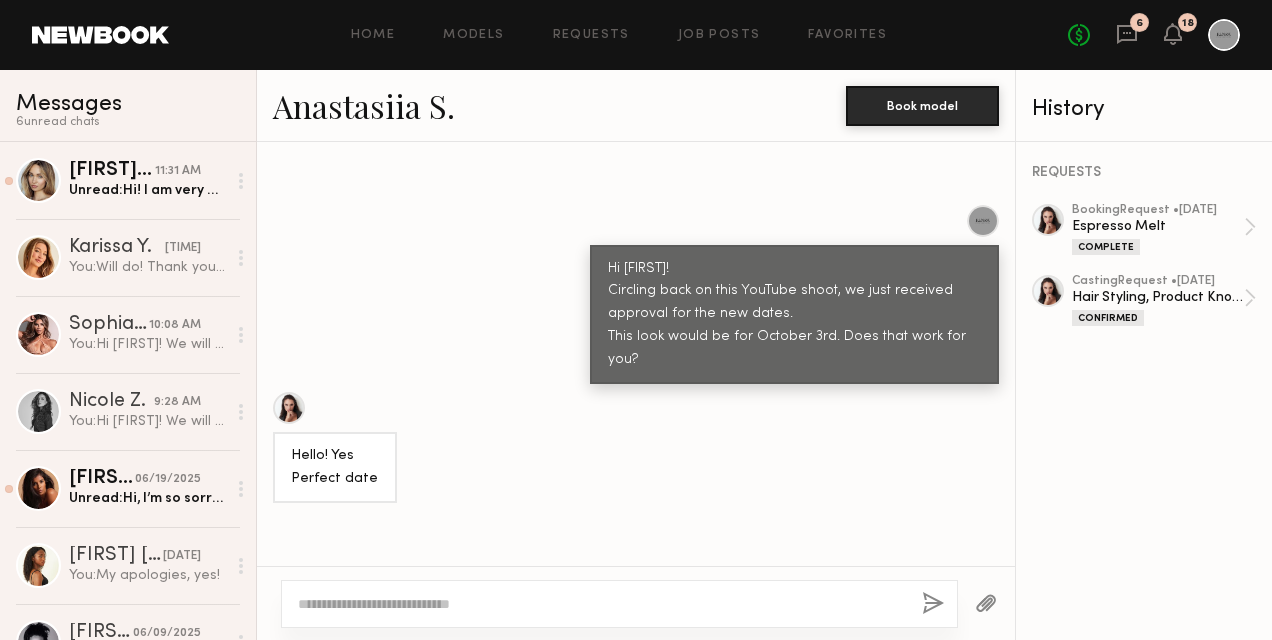 click on "[FIRST] [LAST] model" 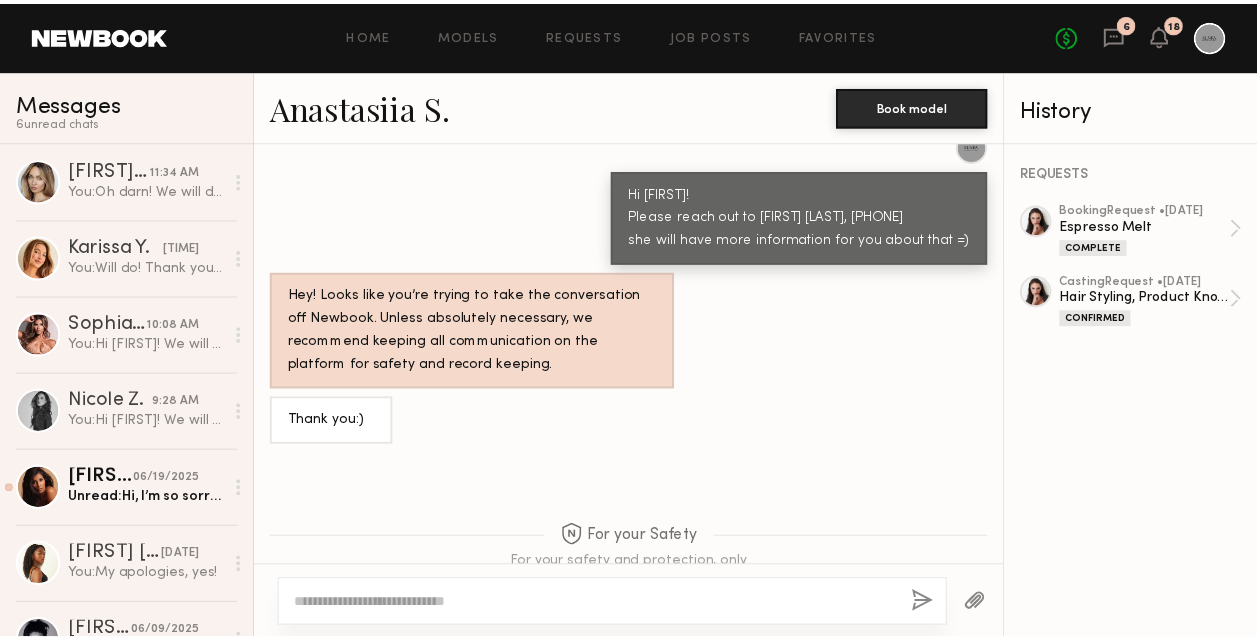 scroll, scrollTop: 3943, scrollLeft: 0, axis: vertical 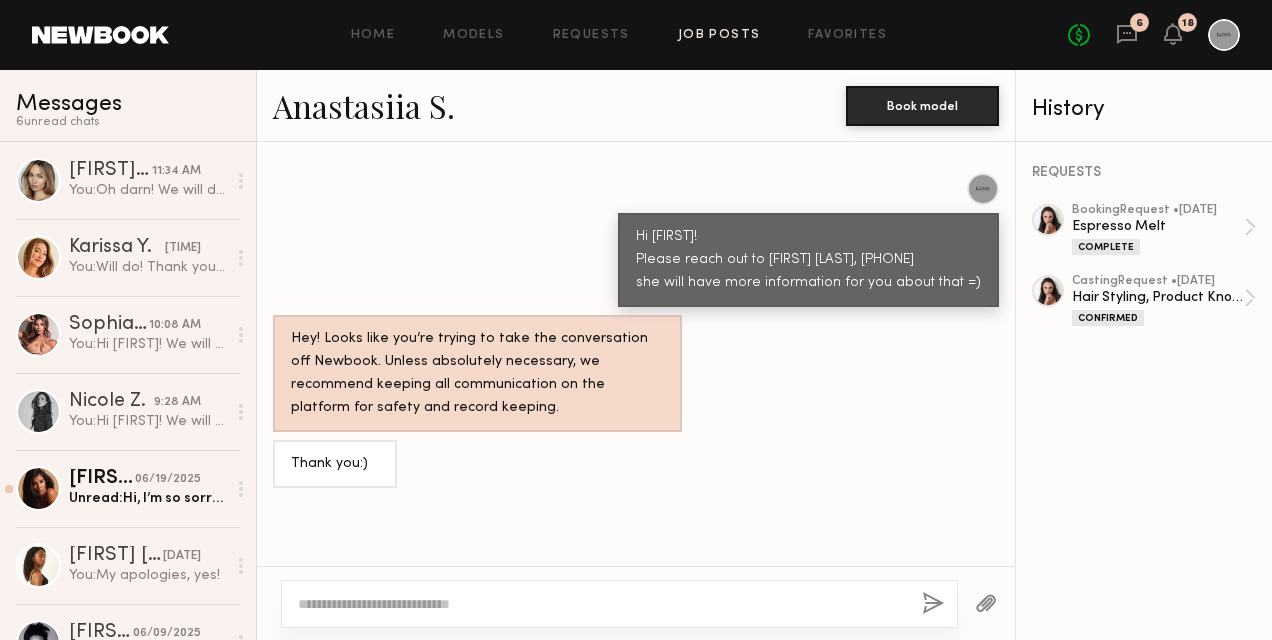 click on "Job Posts" 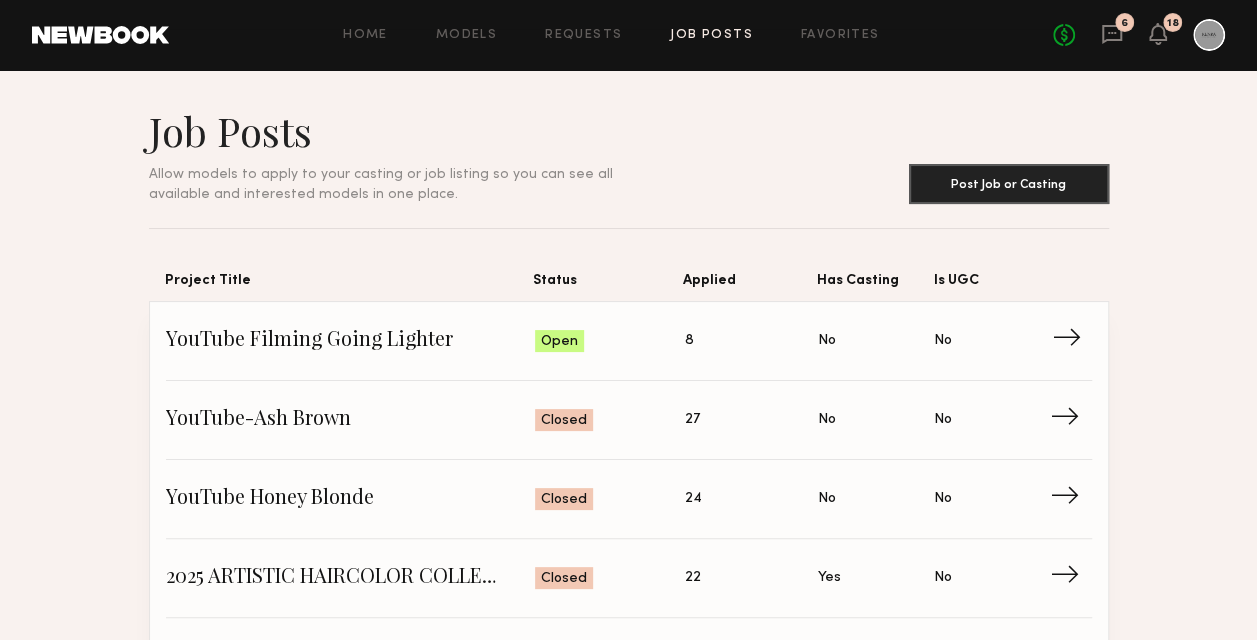 click on "YouTube Filming Going Lighter" 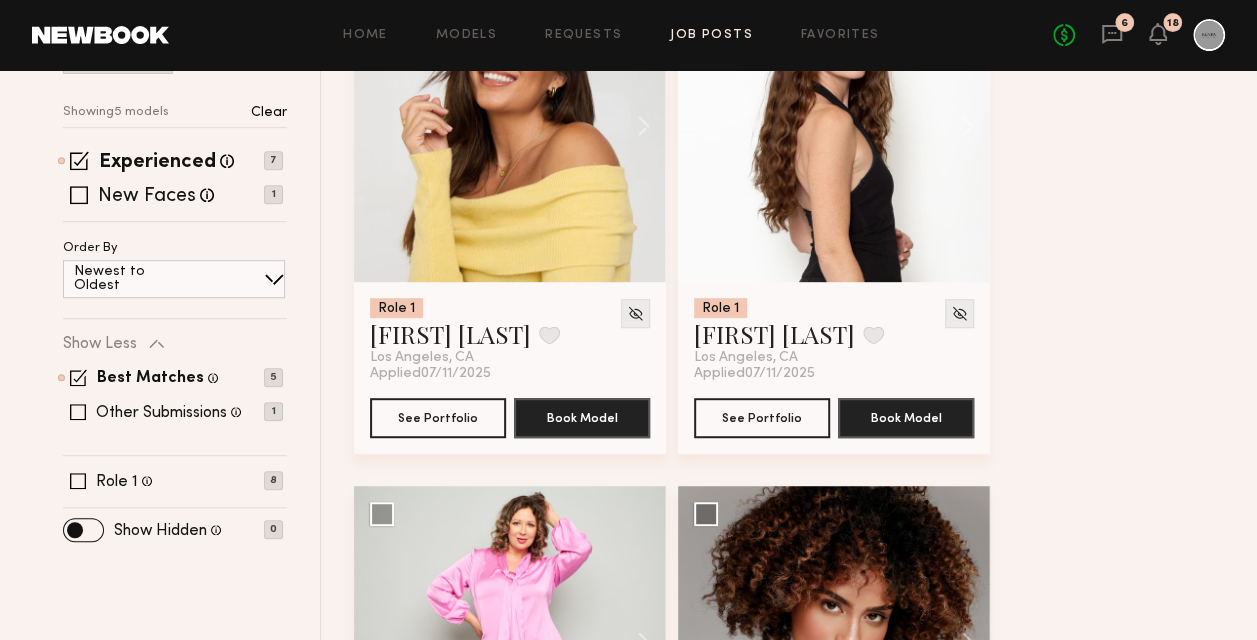 scroll, scrollTop: 400, scrollLeft: 0, axis: vertical 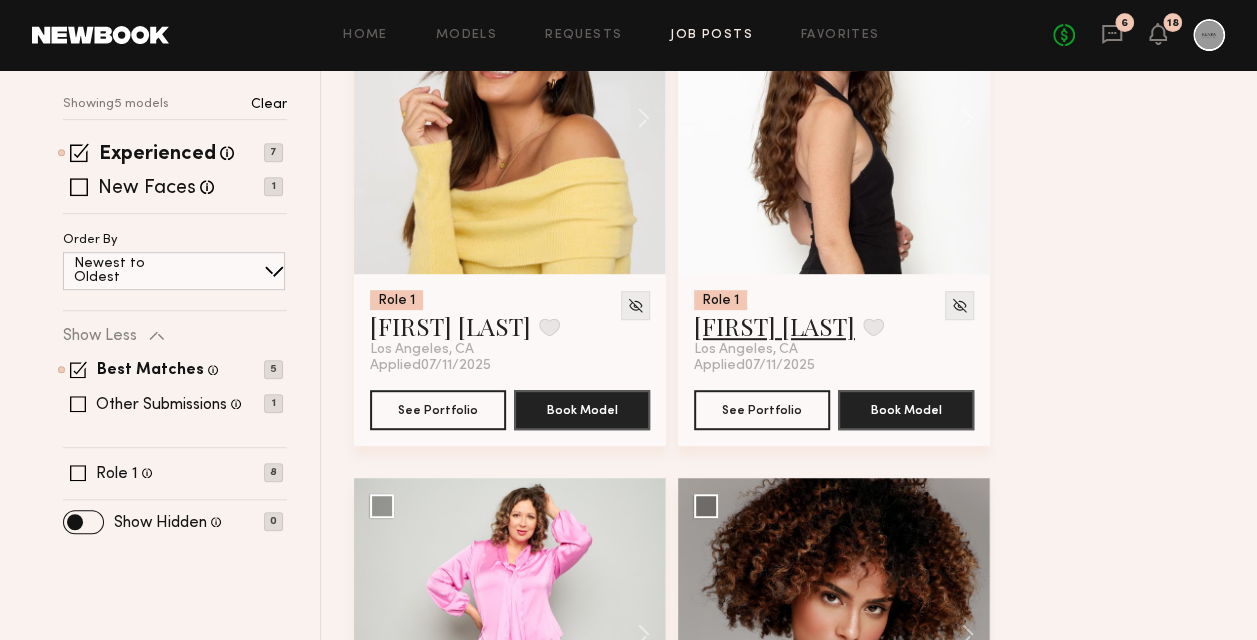 click on "[FIRST] [LAST]" 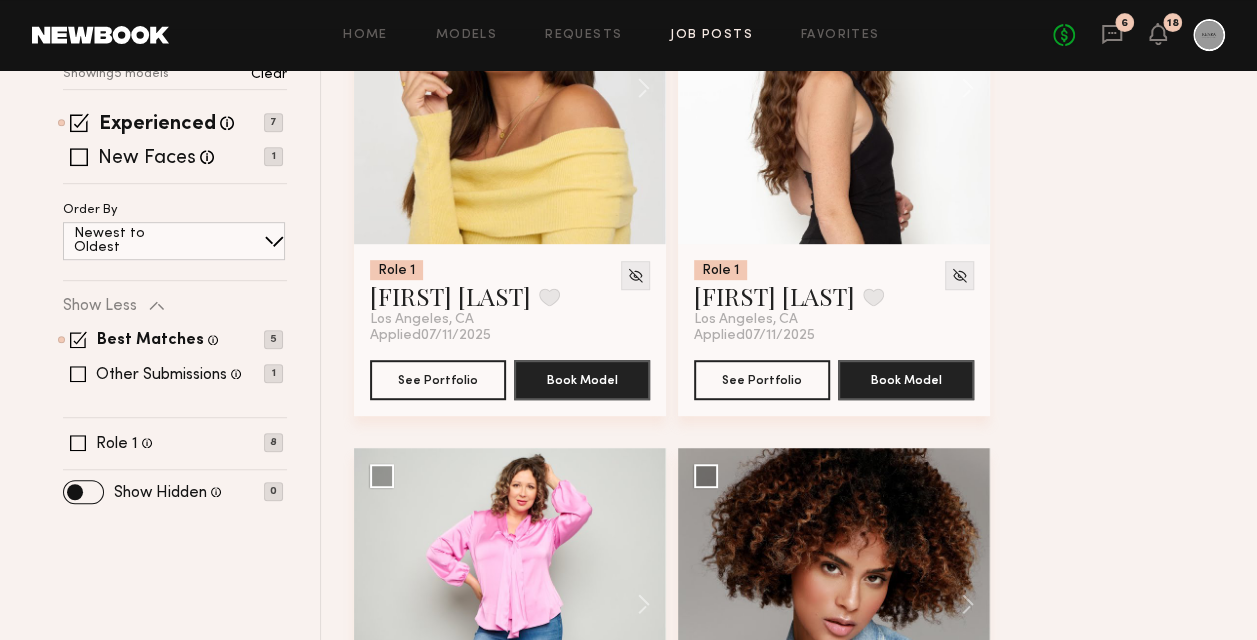 scroll, scrollTop: 400, scrollLeft: 0, axis: vertical 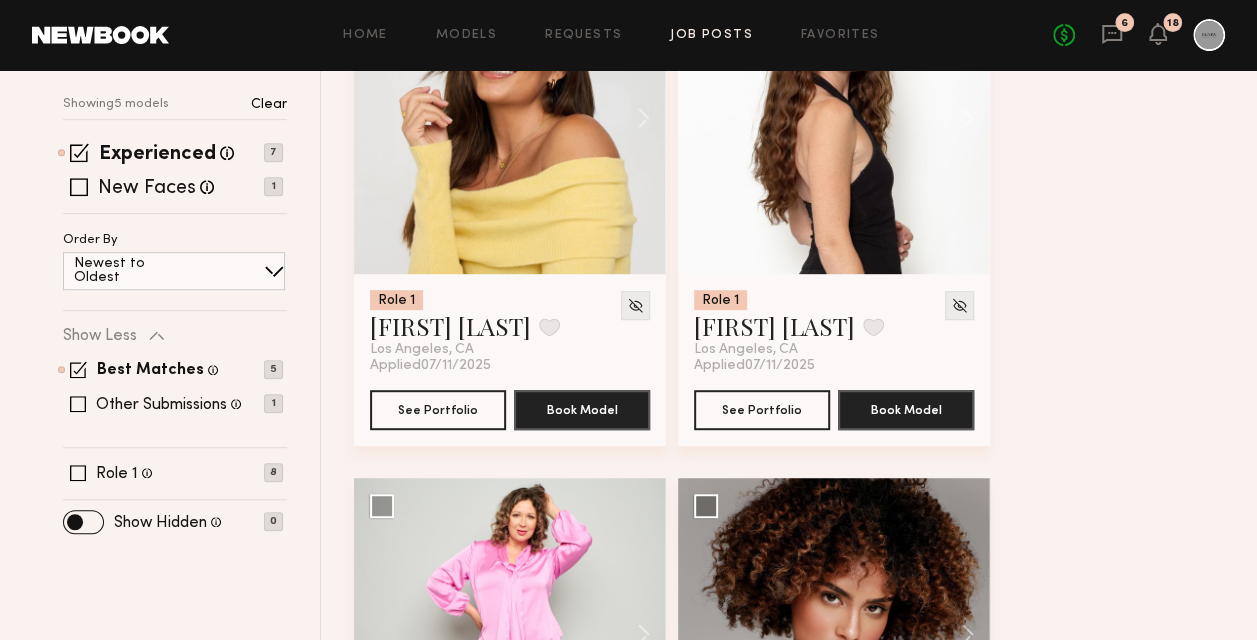 click 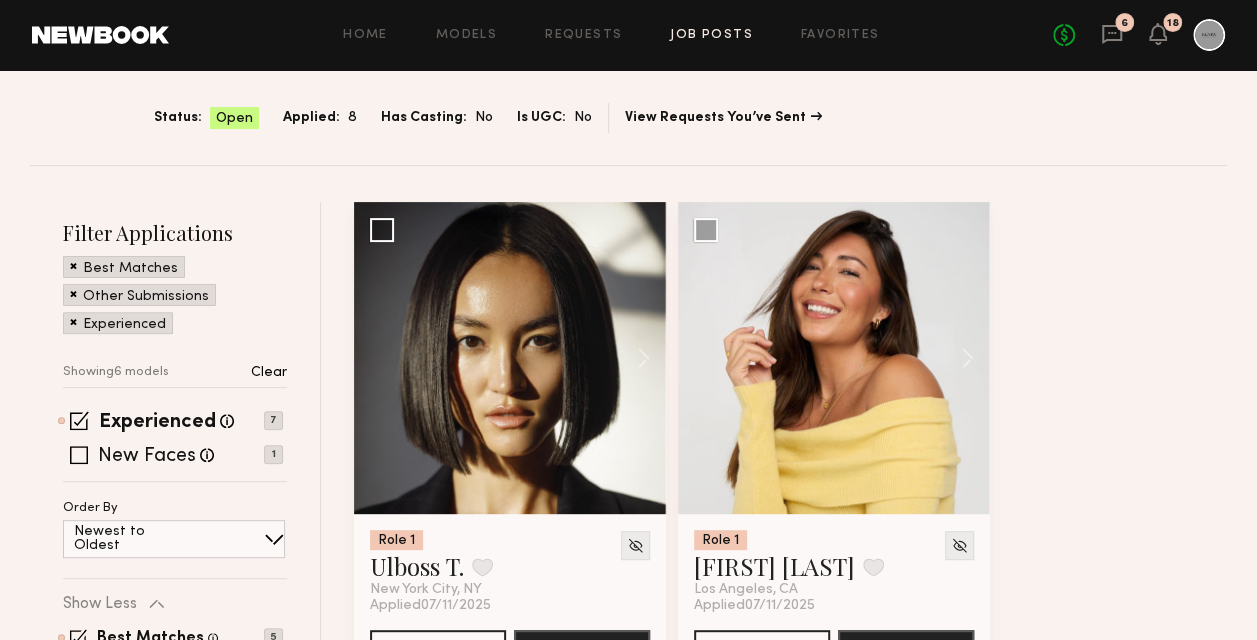 scroll, scrollTop: 0, scrollLeft: 0, axis: both 